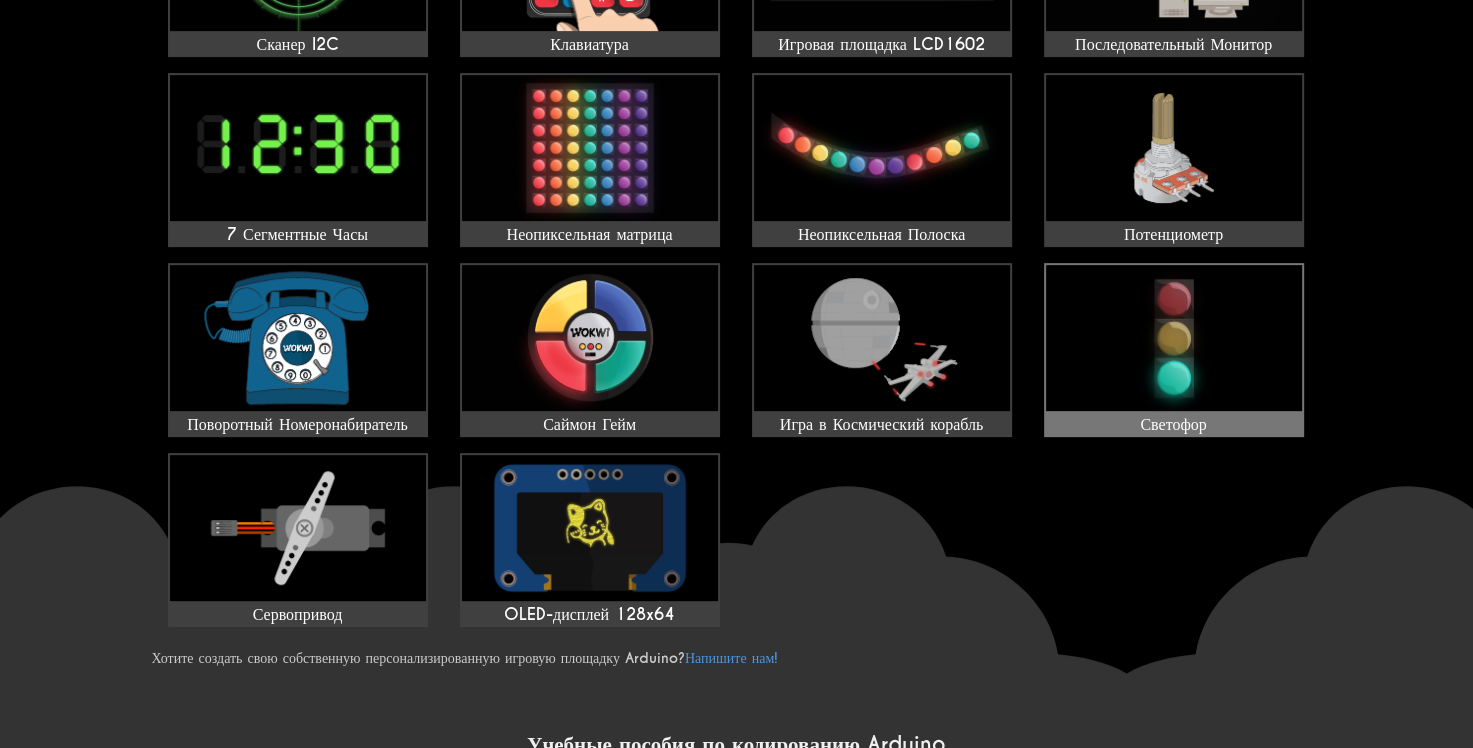 scroll, scrollTop: 800, scrollLeft: 0, axis: vertical 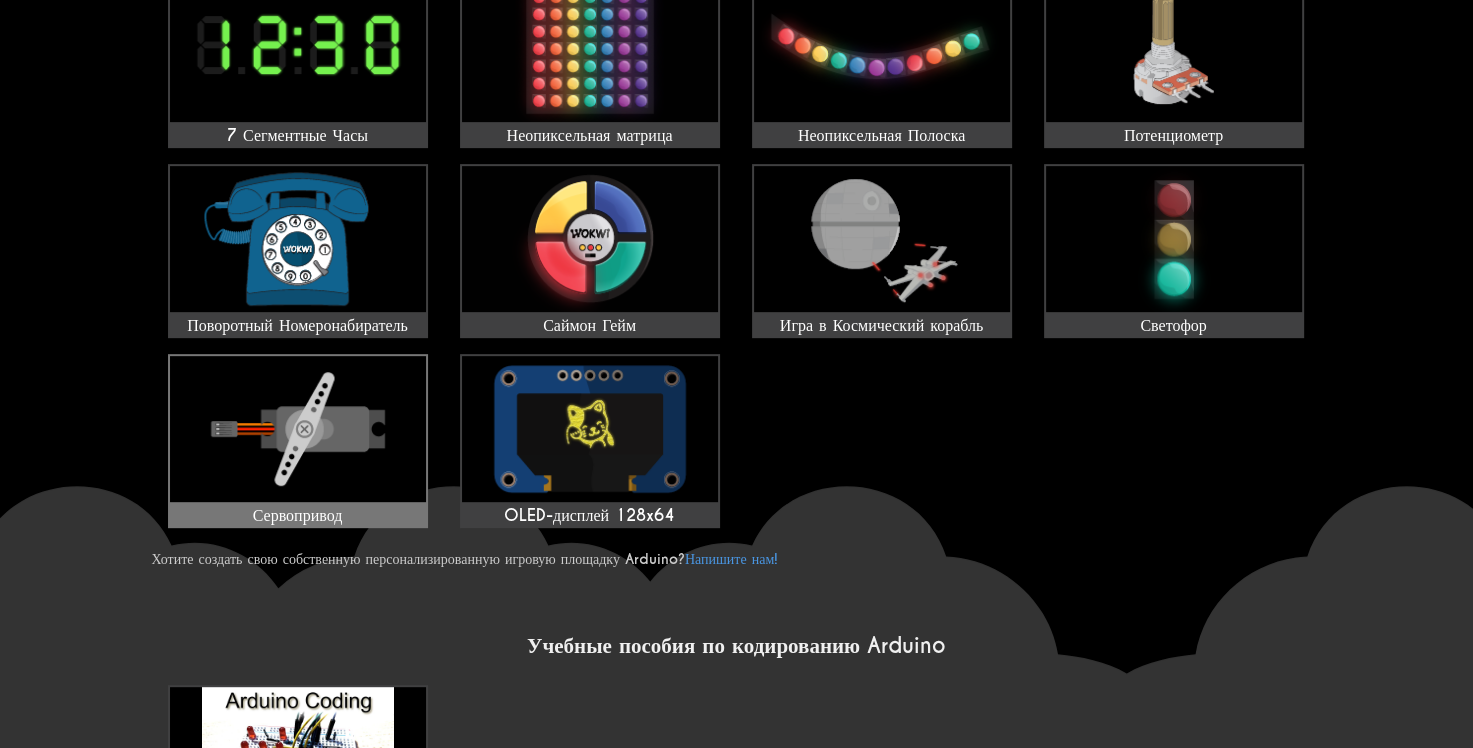 click at bounding box center [298, 429] 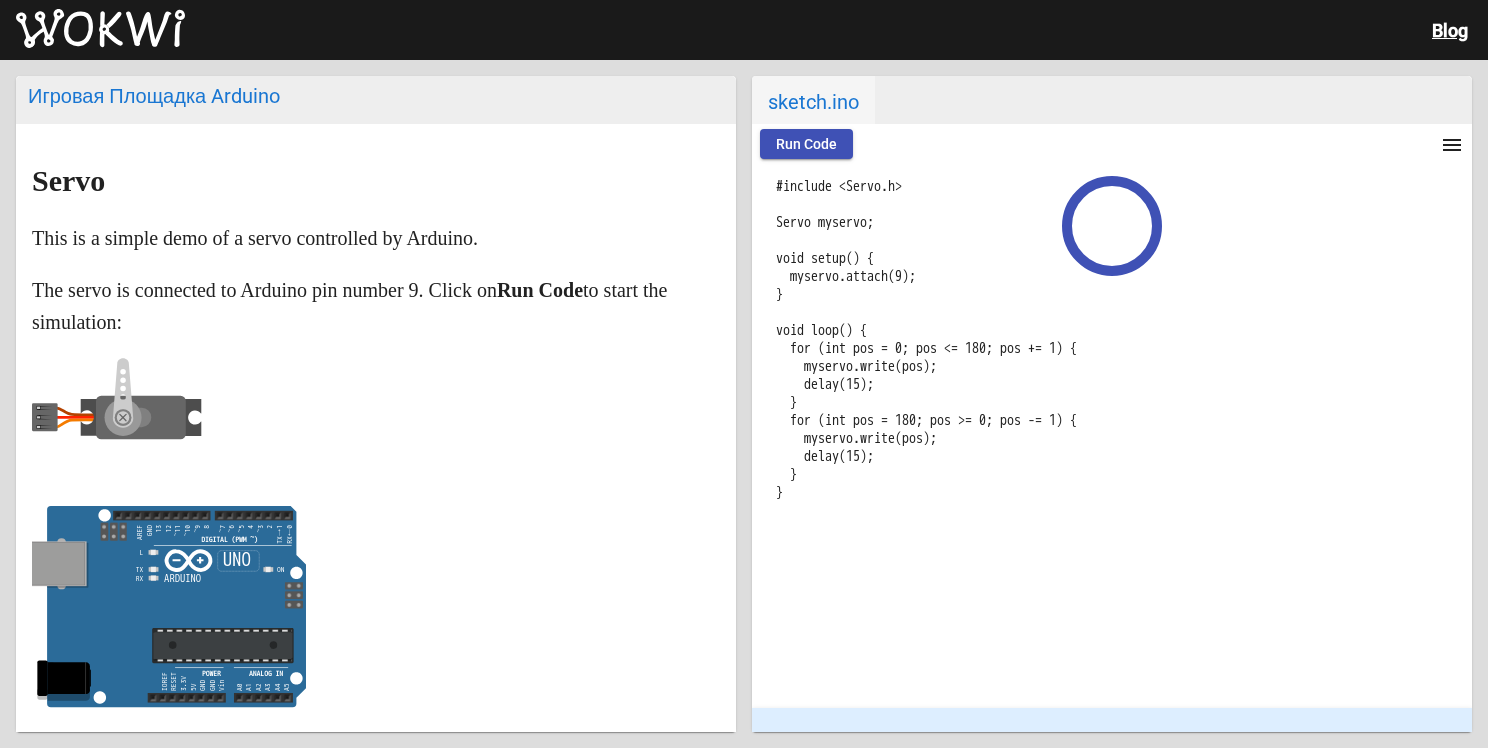 scroll, scrollTop: 0, scrollLeft: 0, axis: both 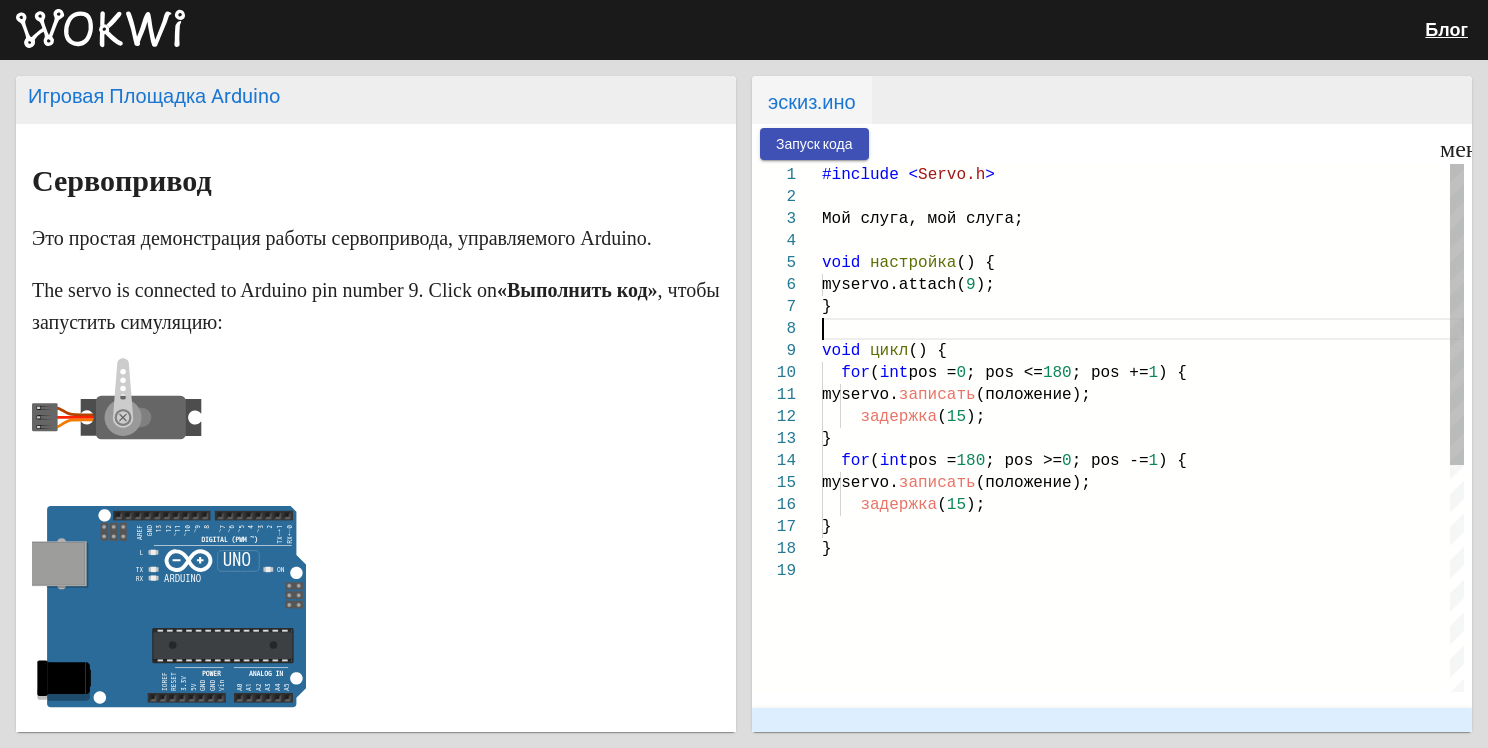 click at bounding box center [1143, 329] 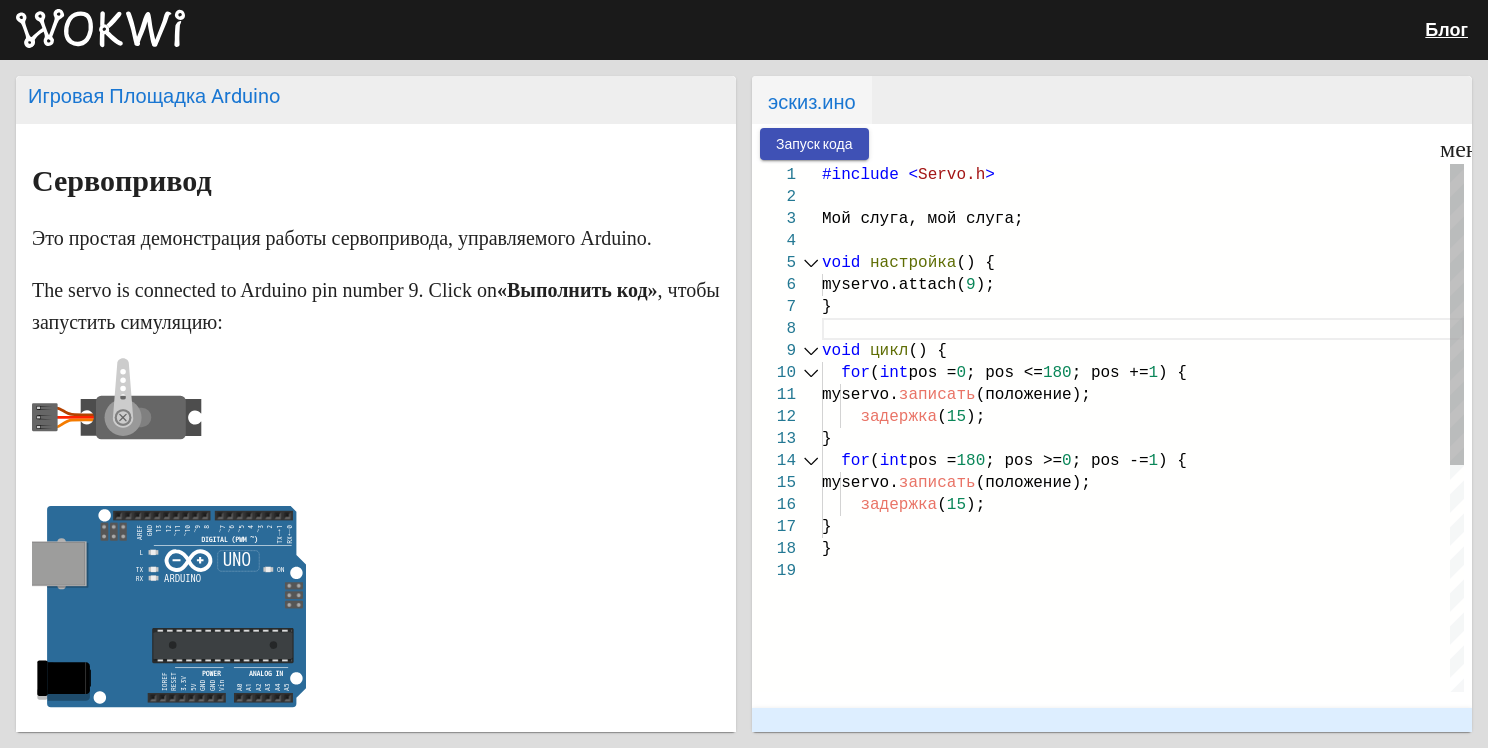 click on "6" at bounding box center [787, 285] 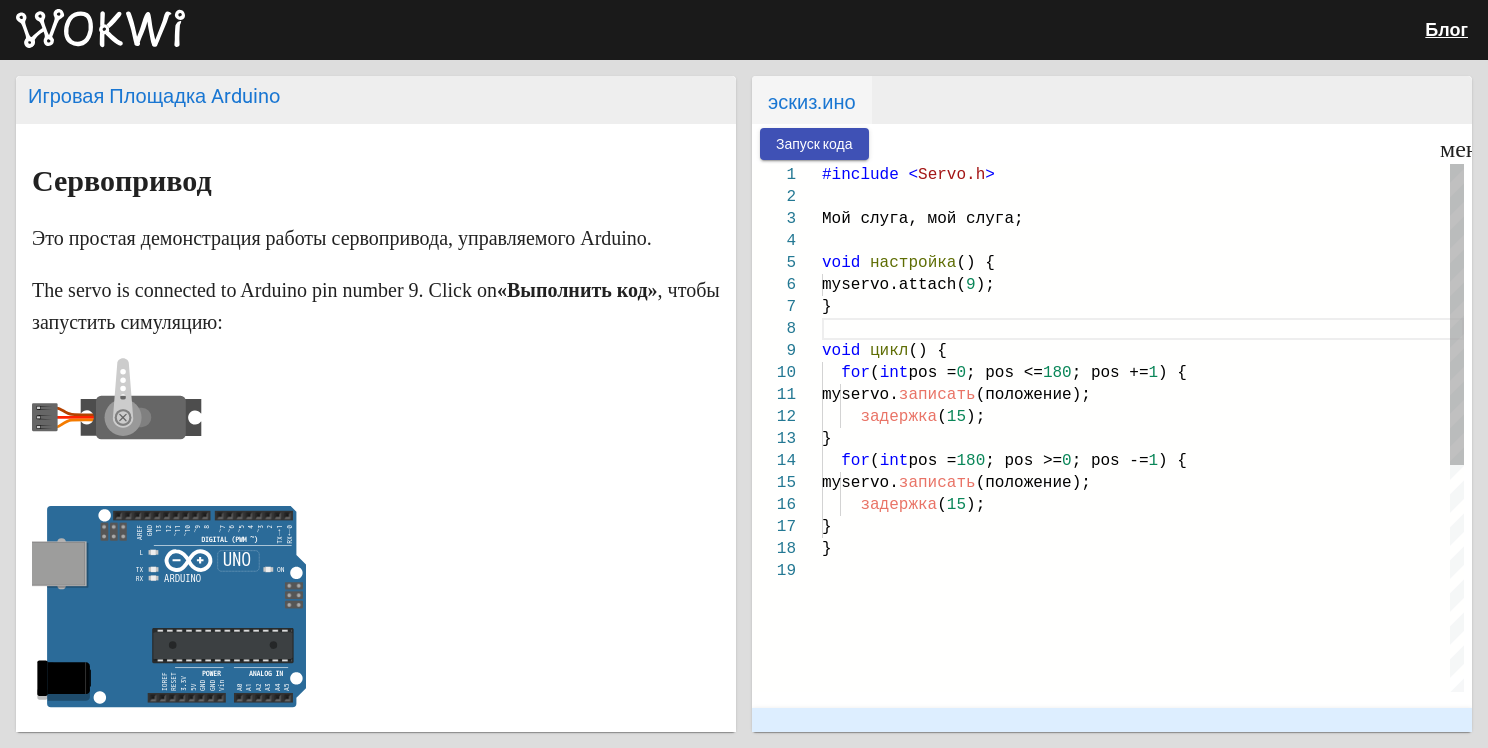 drag, startPoint x: 824, startPoint y: 285, endPoint x: 850, endPoint y: 285, distance: 26 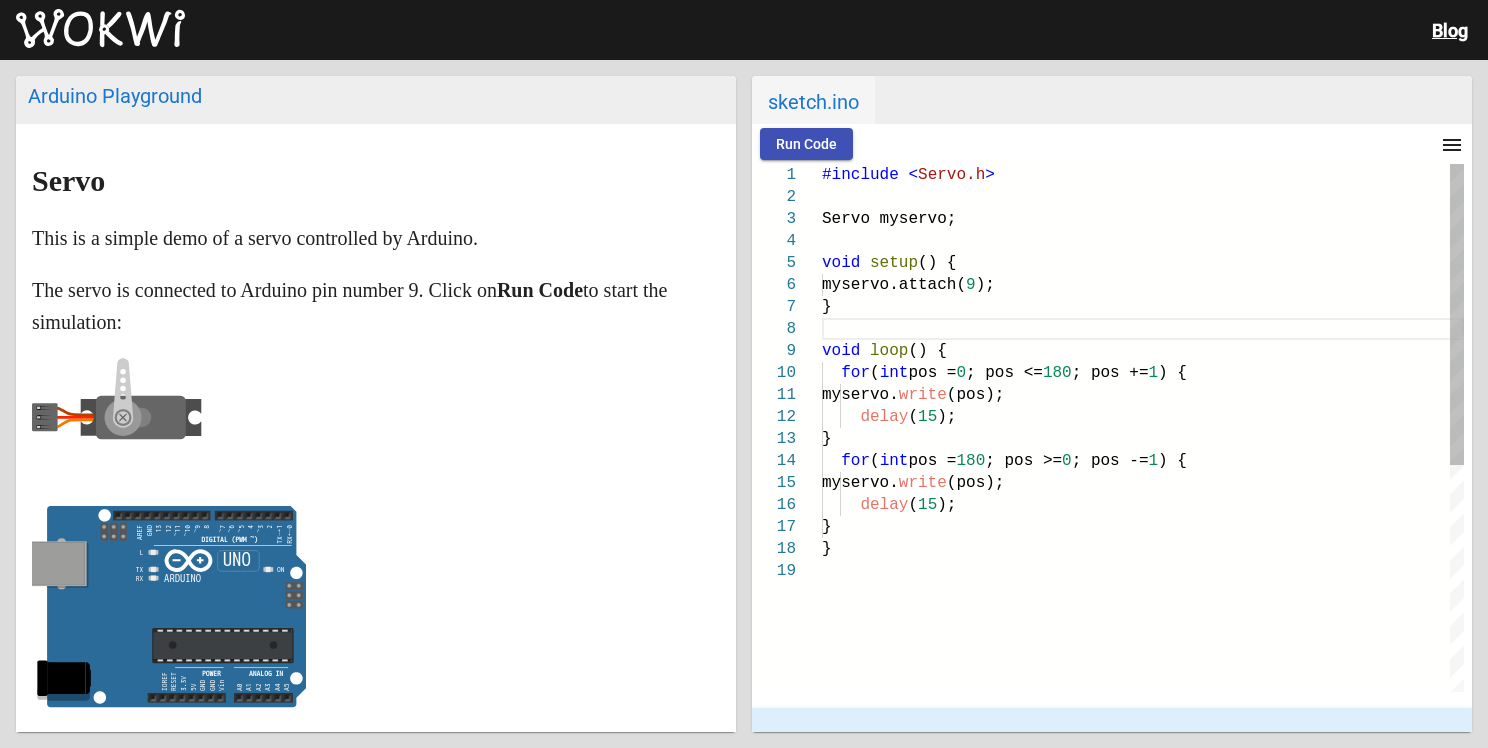 drag, startPoint x: 967, startPoint y: 289, endPoint x: 912, endPoint y: 288, distance: 55.00909 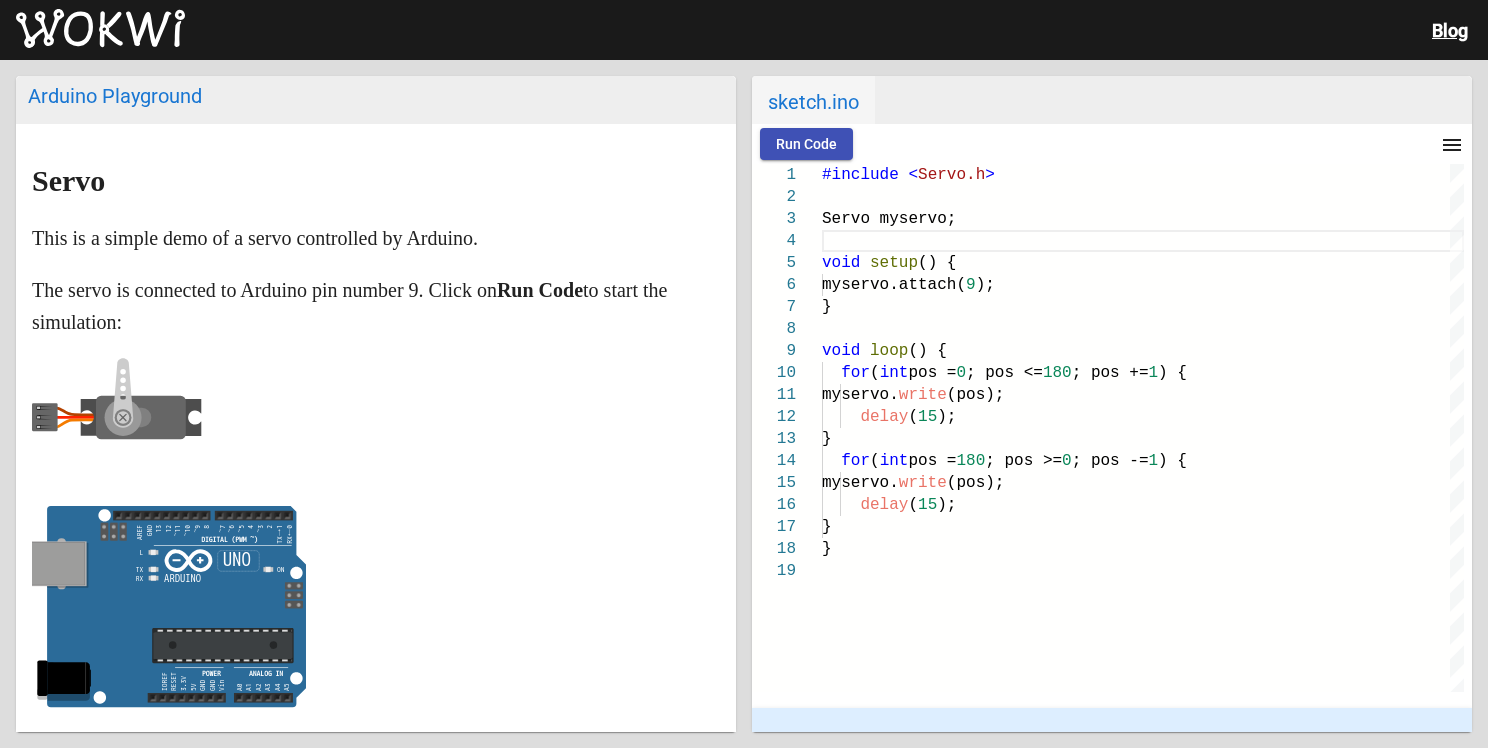 click on "menu" at bounding box center [1452, 145] 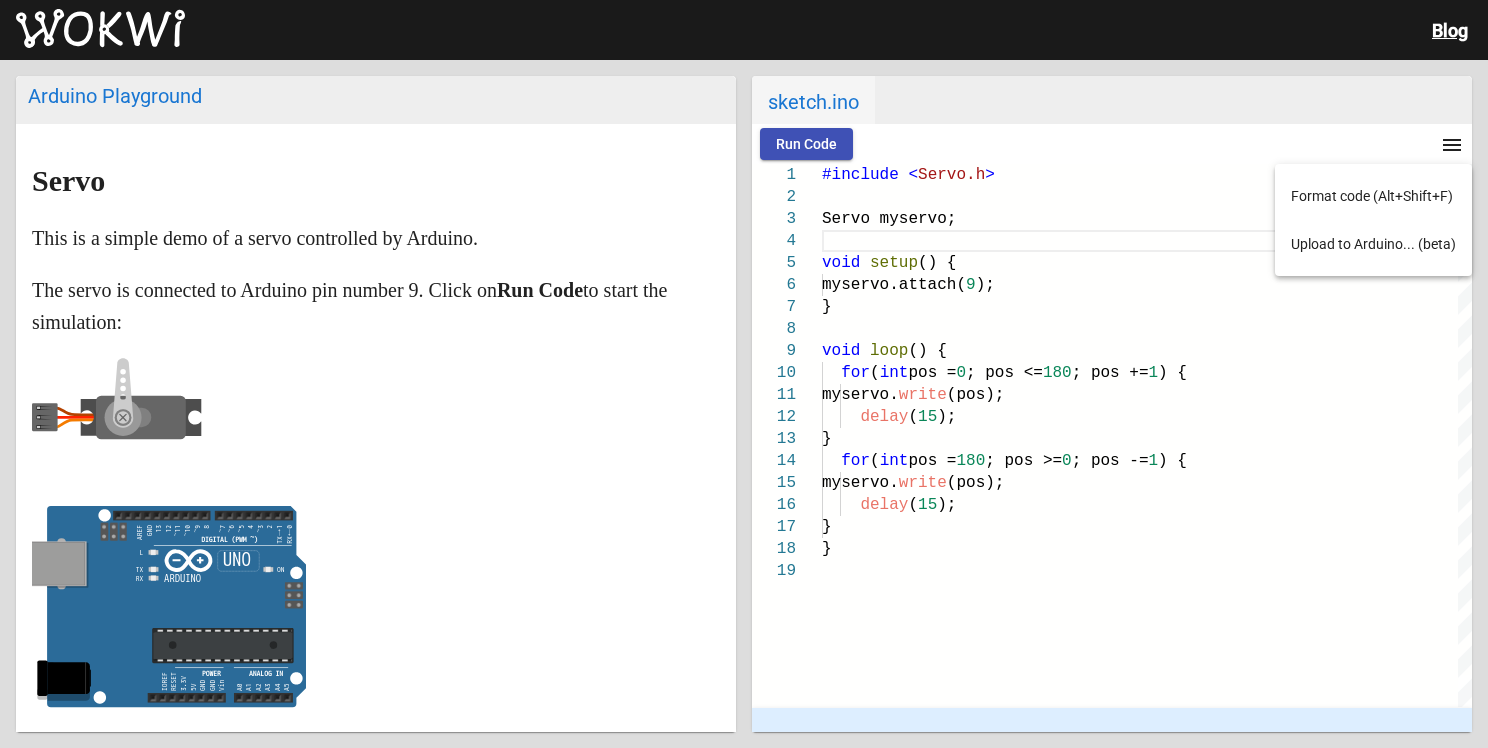 click at bounding box center (744, 374) 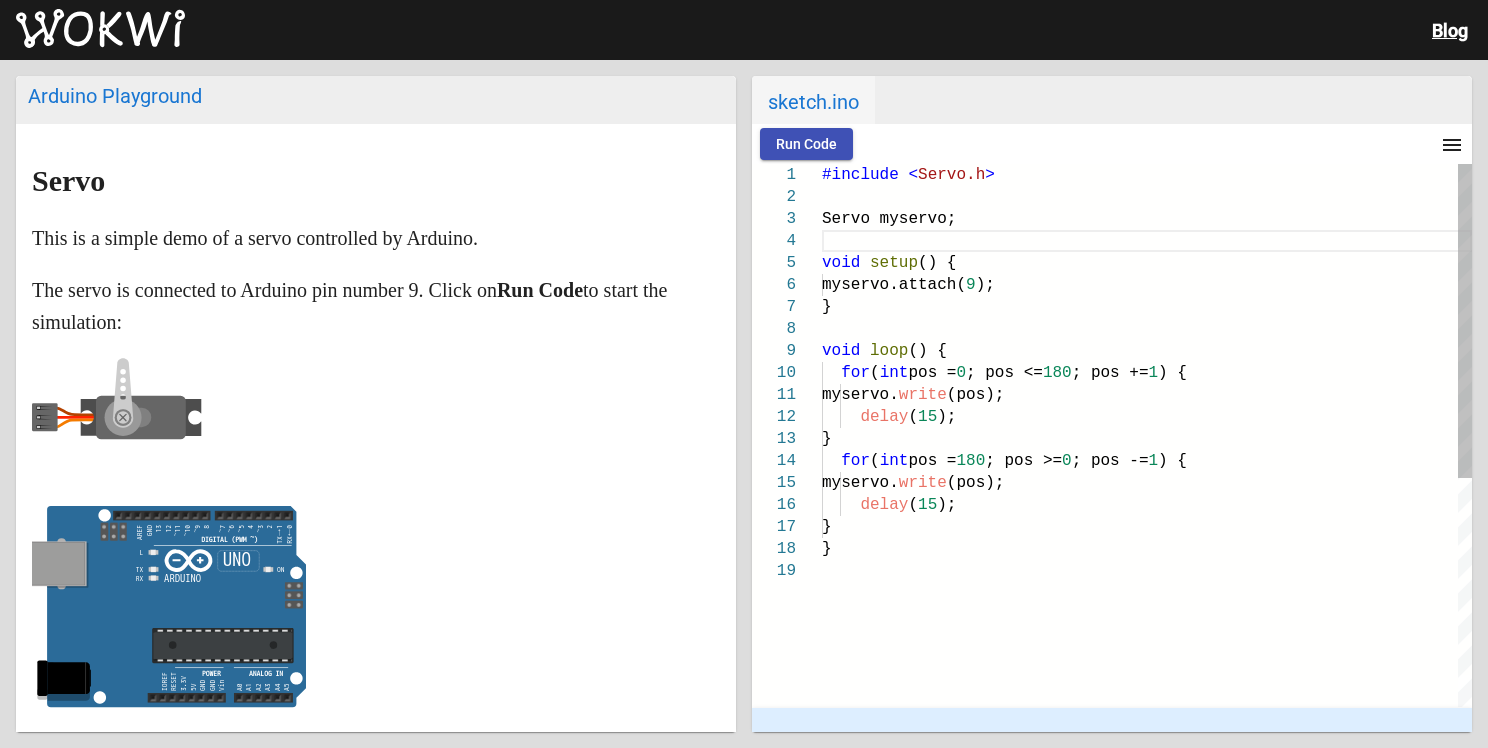 click on "myservo.attach(" at bounding box center (894, 285) 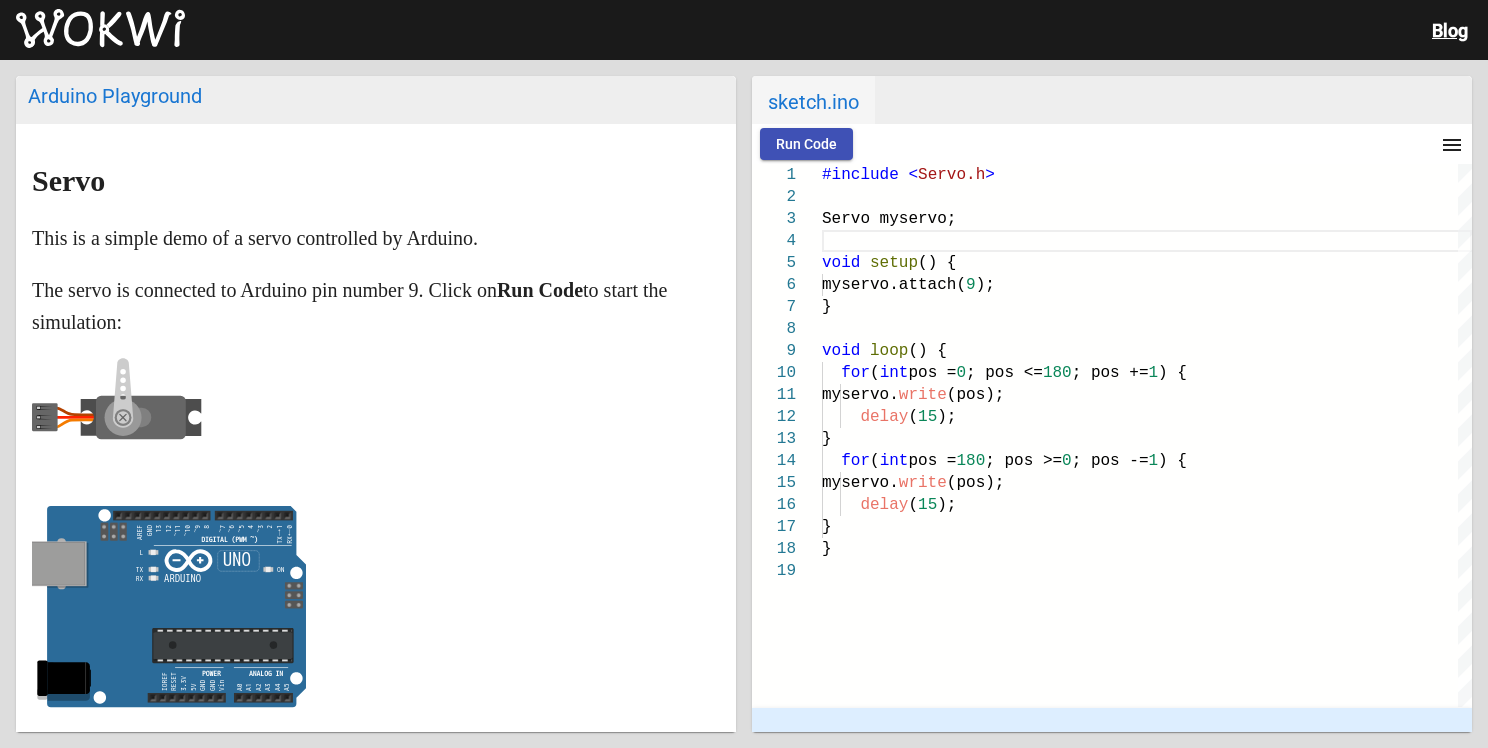 click on "menu" at bounding box center [1452, 145] 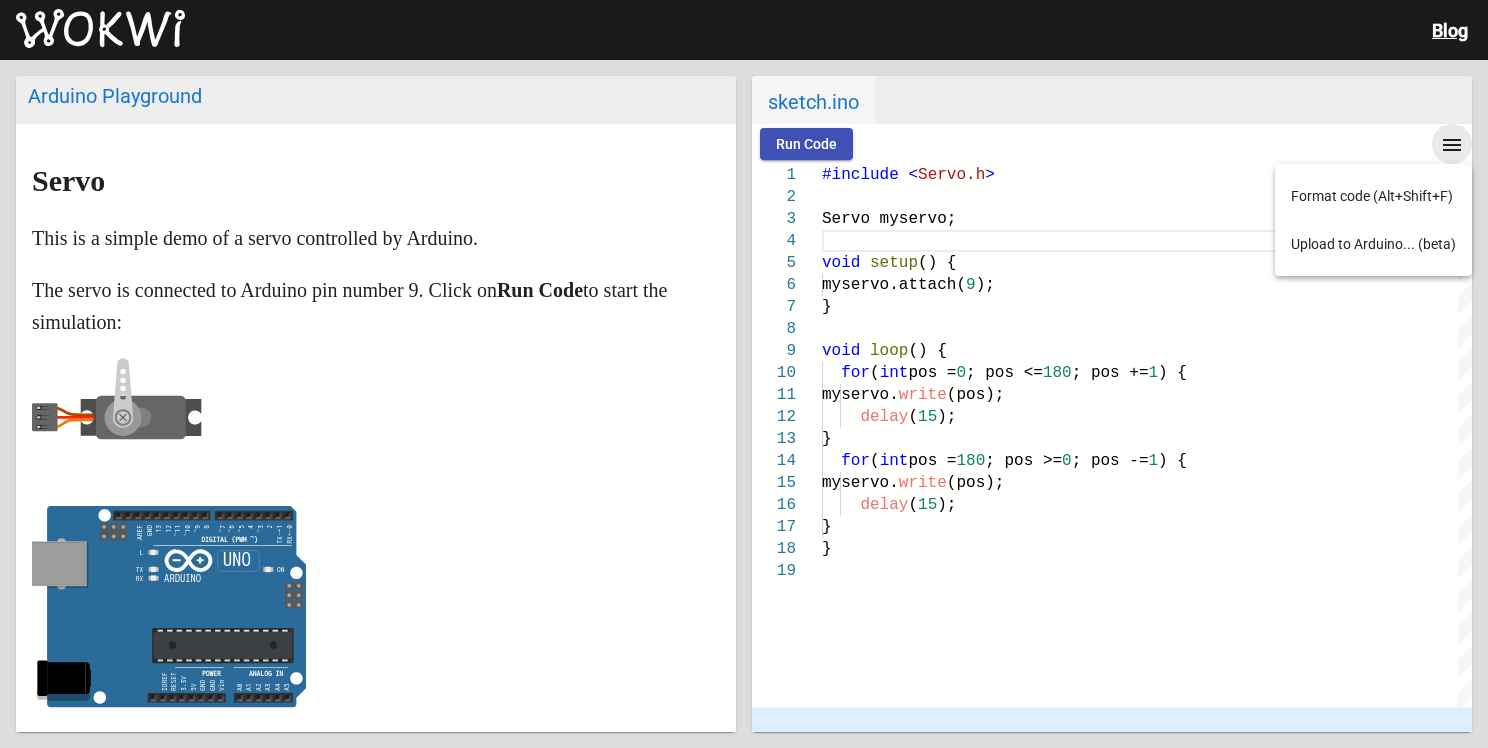 click on "Format code (Alt+Shift+F)" at bounding box center [1373, 196] 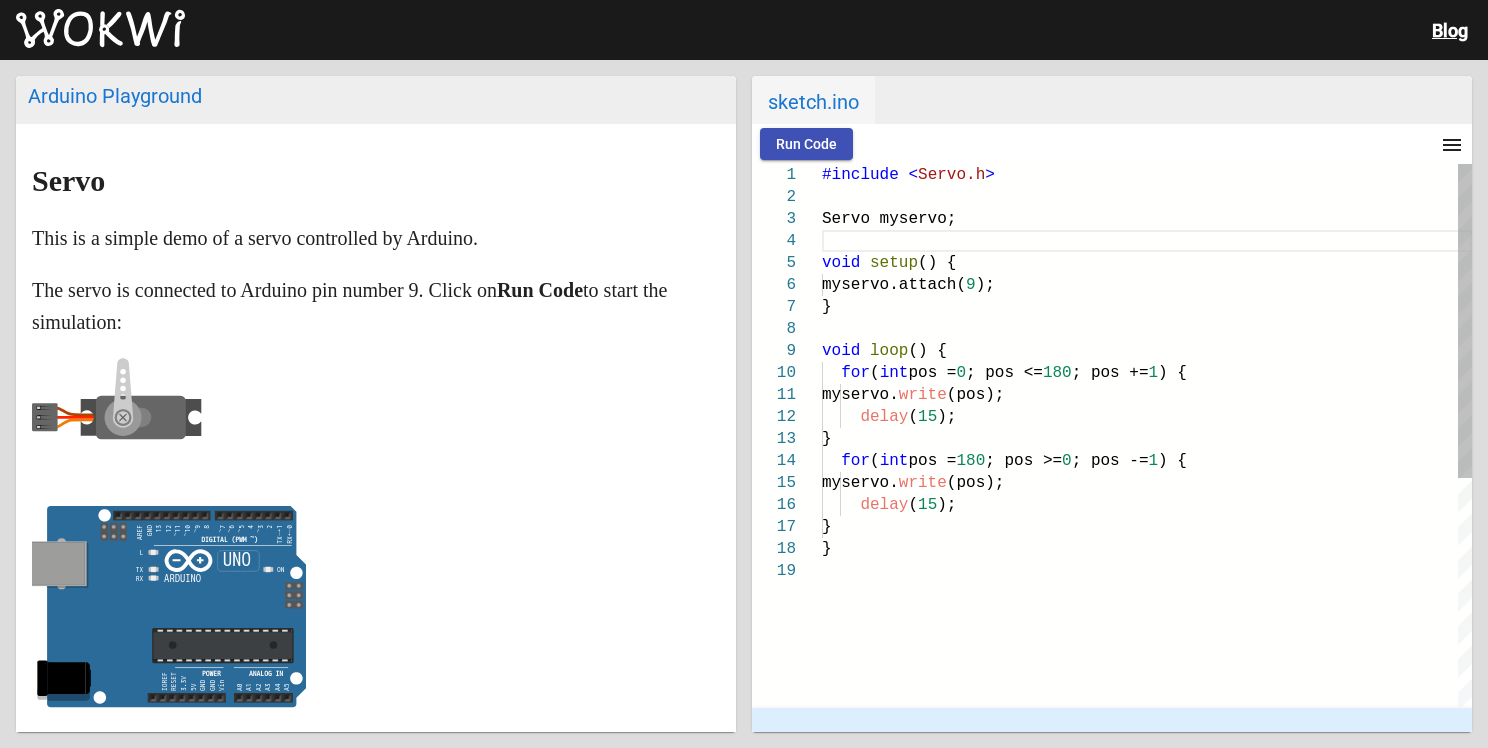 click on "myservo.attach(" at bounding box center [894, 285] 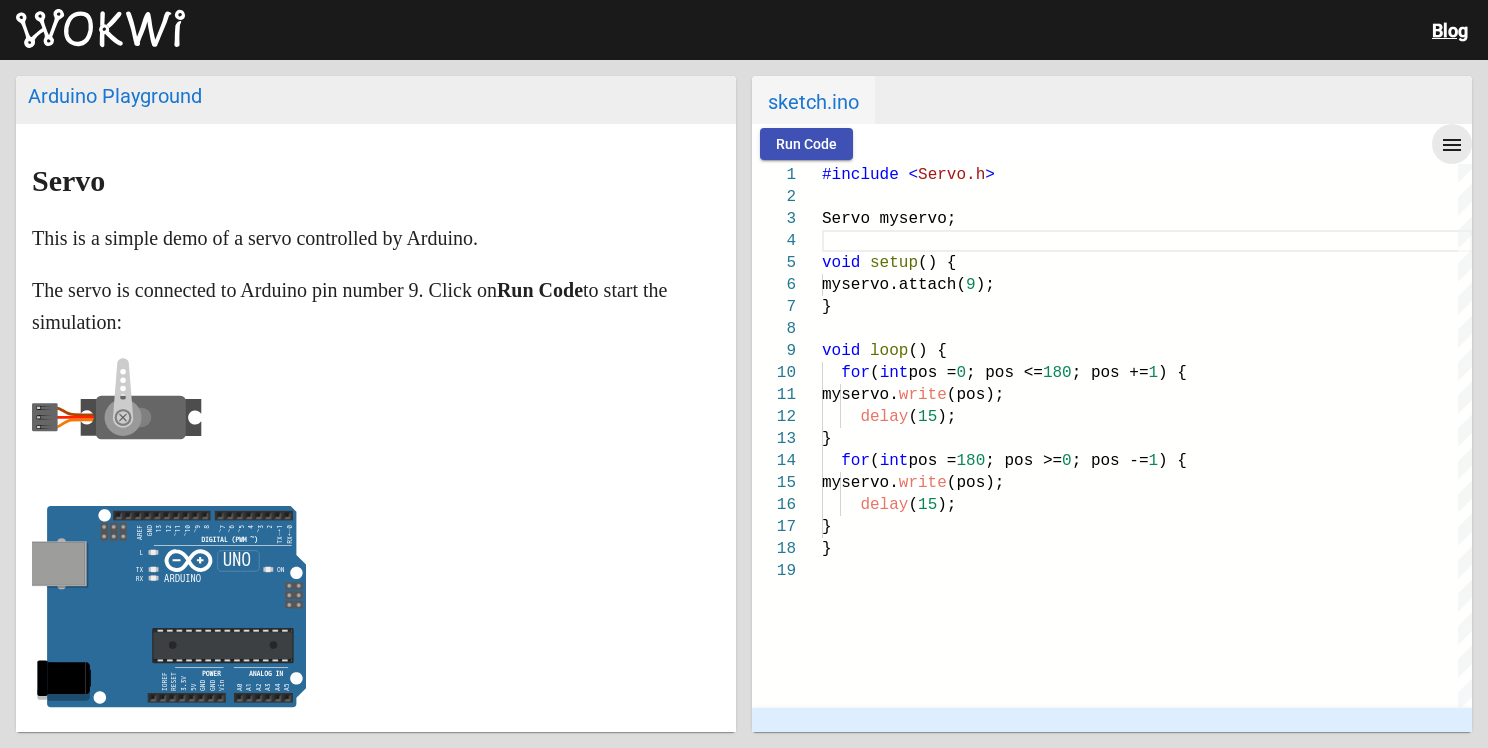 click on "menu" at bounding box center [1452, 145] 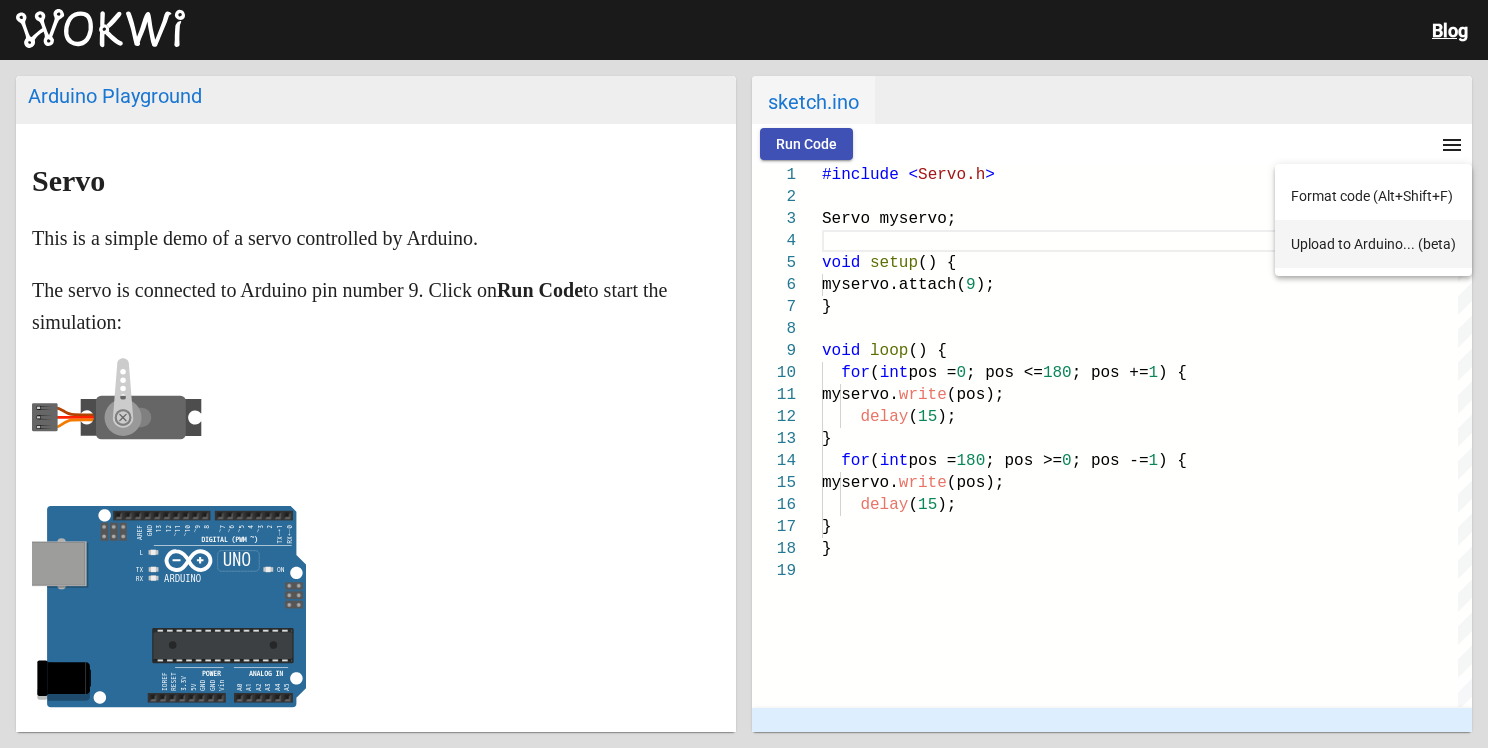 click on "Upload to Arduino... (beta)" at bounding box center [1373, 244] 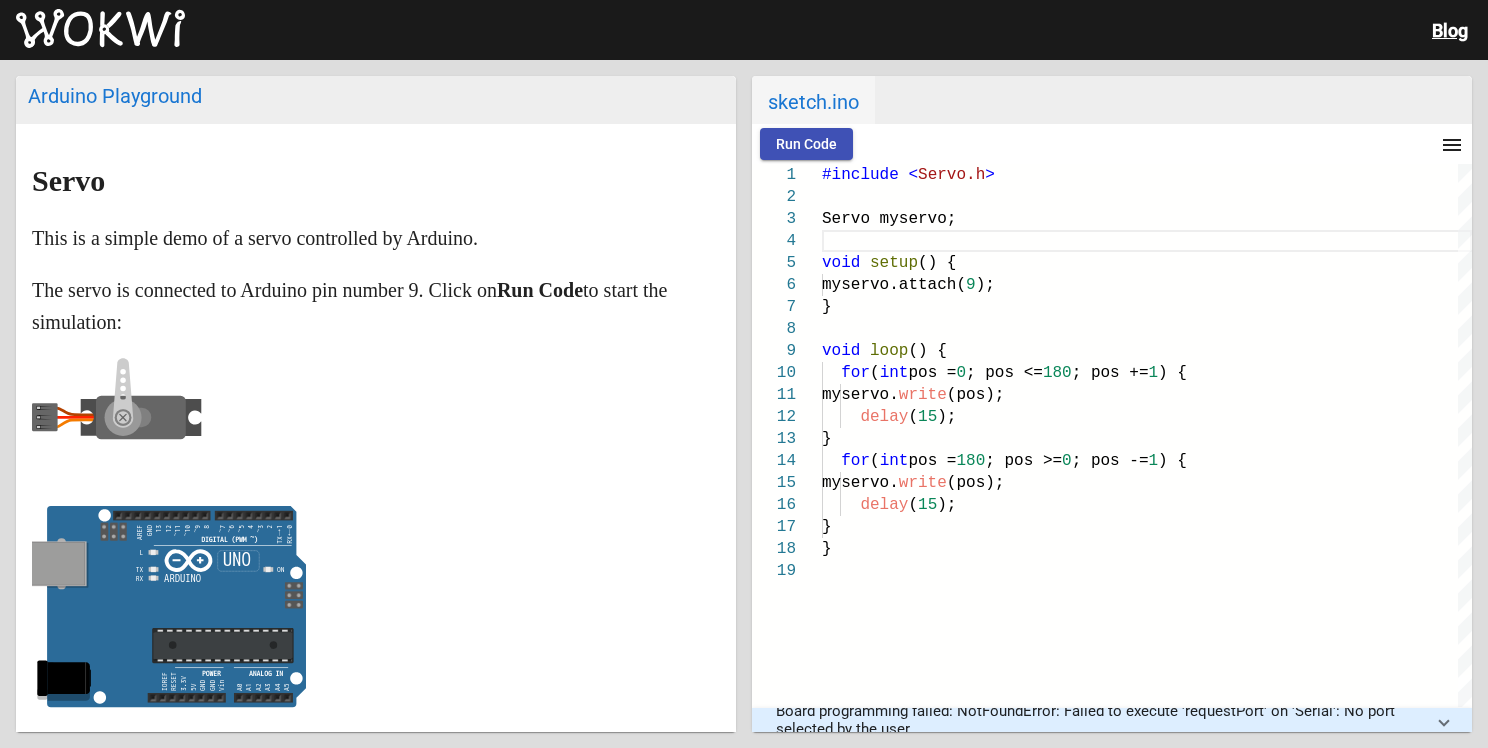 click on "menu" at bounding box center (1452, 145) 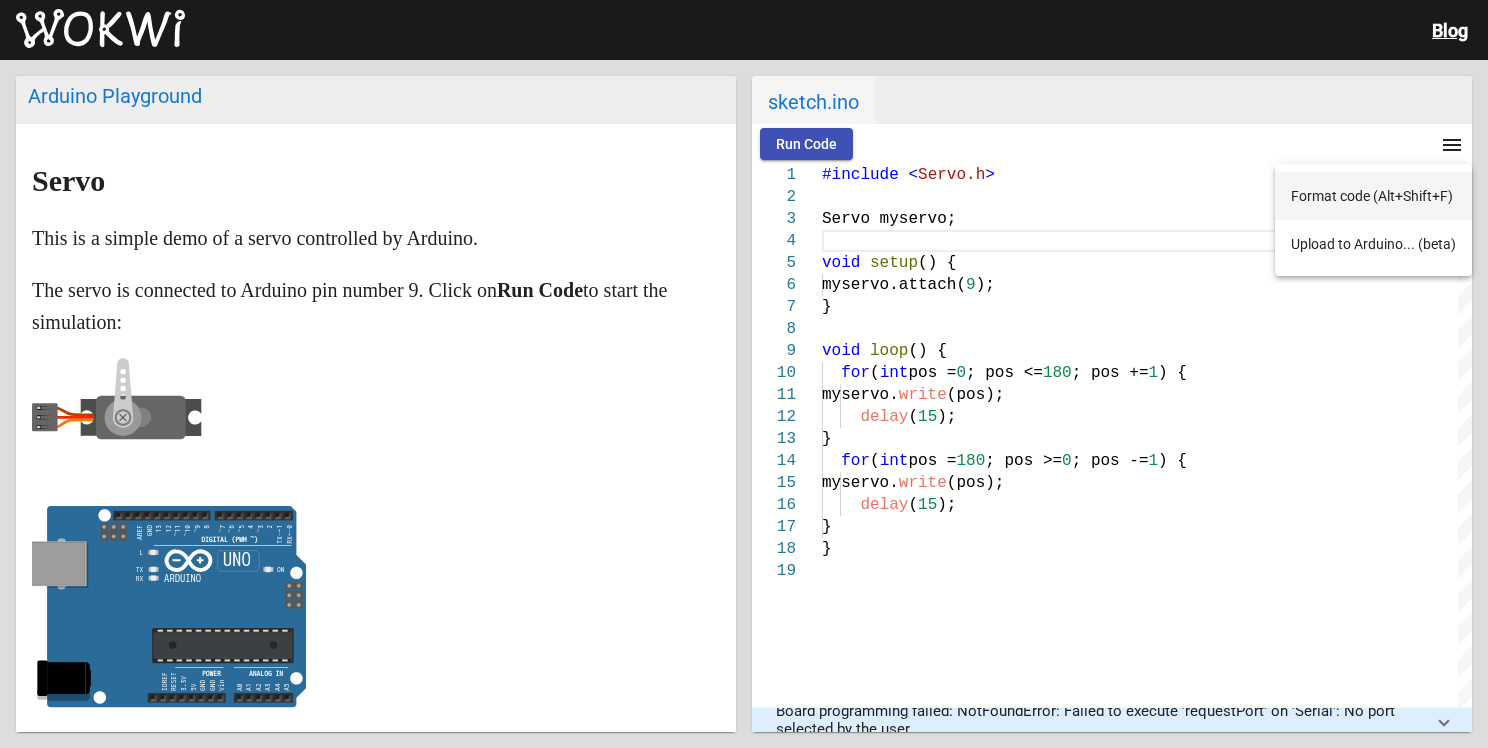 click on "Format code (Alt+Shift+F)" at bounding box center [1373, 196] 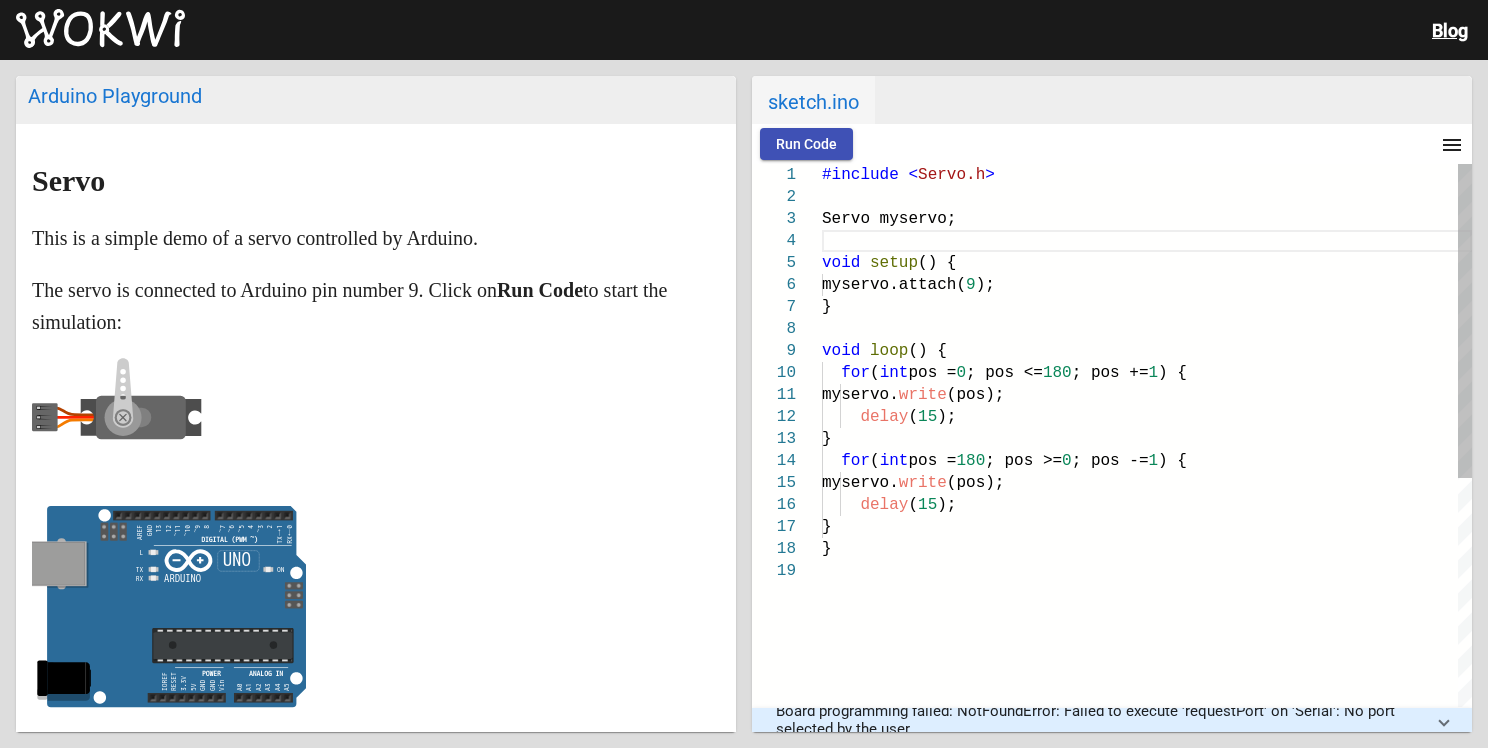 click on "int" at bounding box center [855, 373] 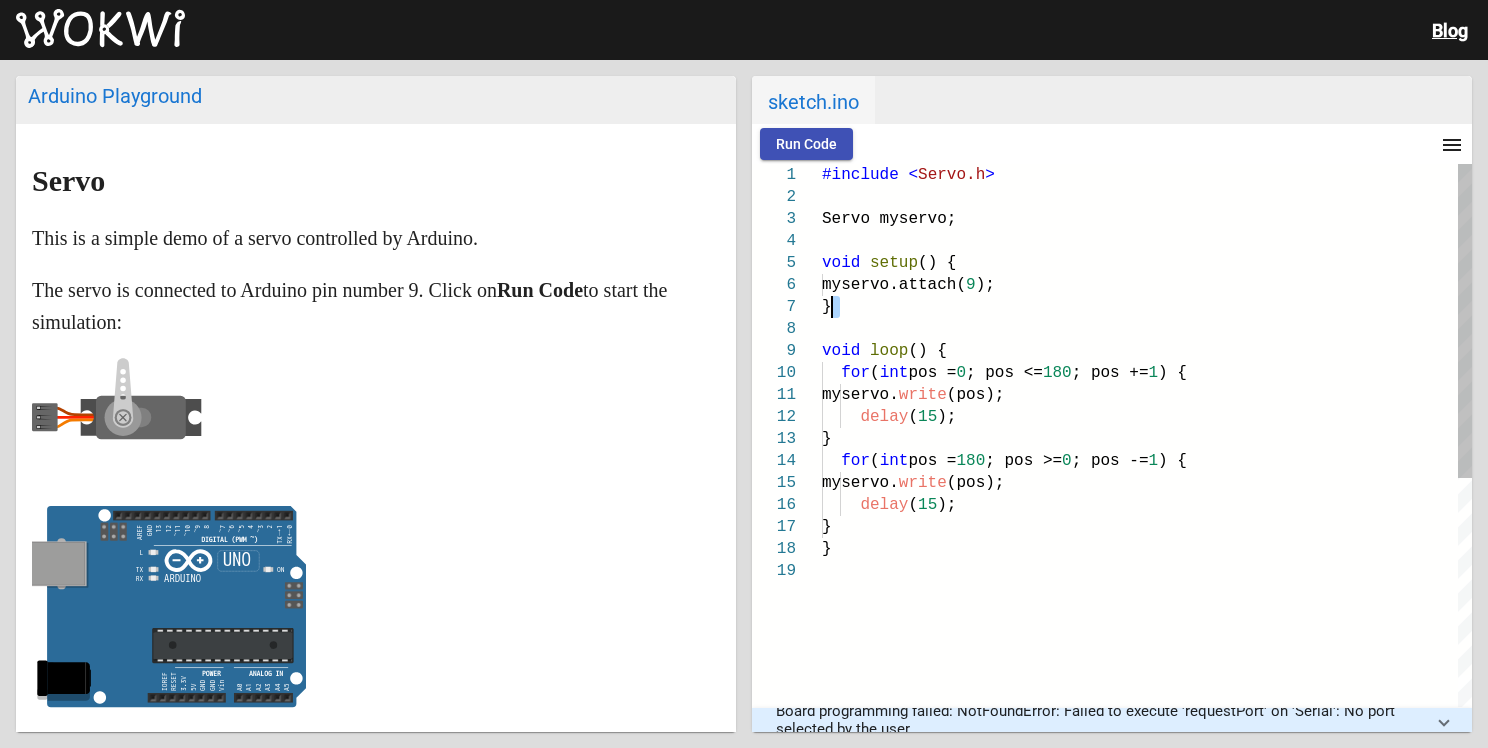 click on "Servo myservo;  void  setup () {  myservo.attach( 9 ); }  void  loop () {  for  ( int  pos =  0 ; pos <=  180 ; pos +=  1 ) {  myservo. write (pos);     delay ( 15 );   }  for  ( int  pos =  180 ; pos >=  0 ; pos -=  1 ) {  myservo. write (pos);     delay ( 15 );   } }  #include  < Servo.h >" at bounding box center (1147, 633) 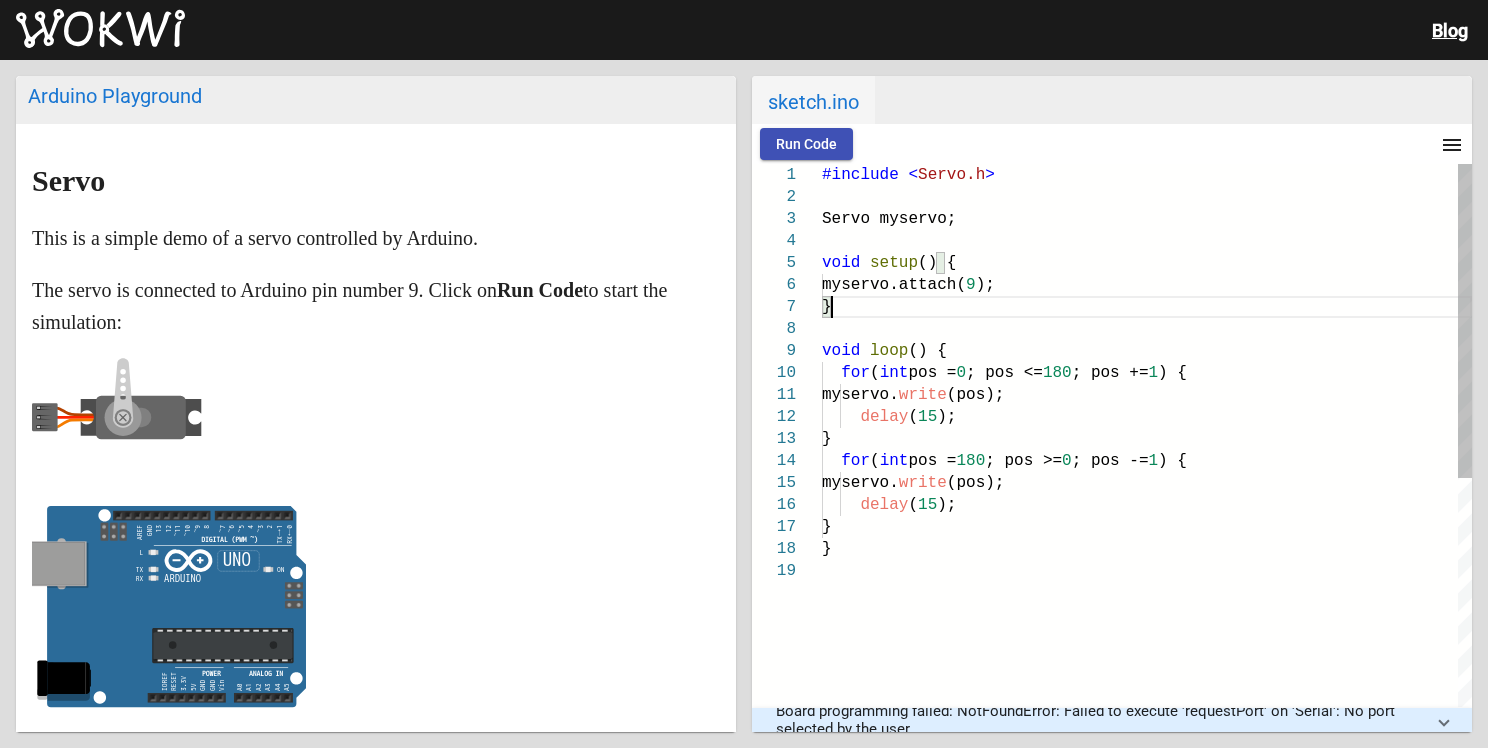 drag, startPoint x: 874, startPoint y: 285, endPoint x: 877, endPoint y: 262, distance: 23.194826 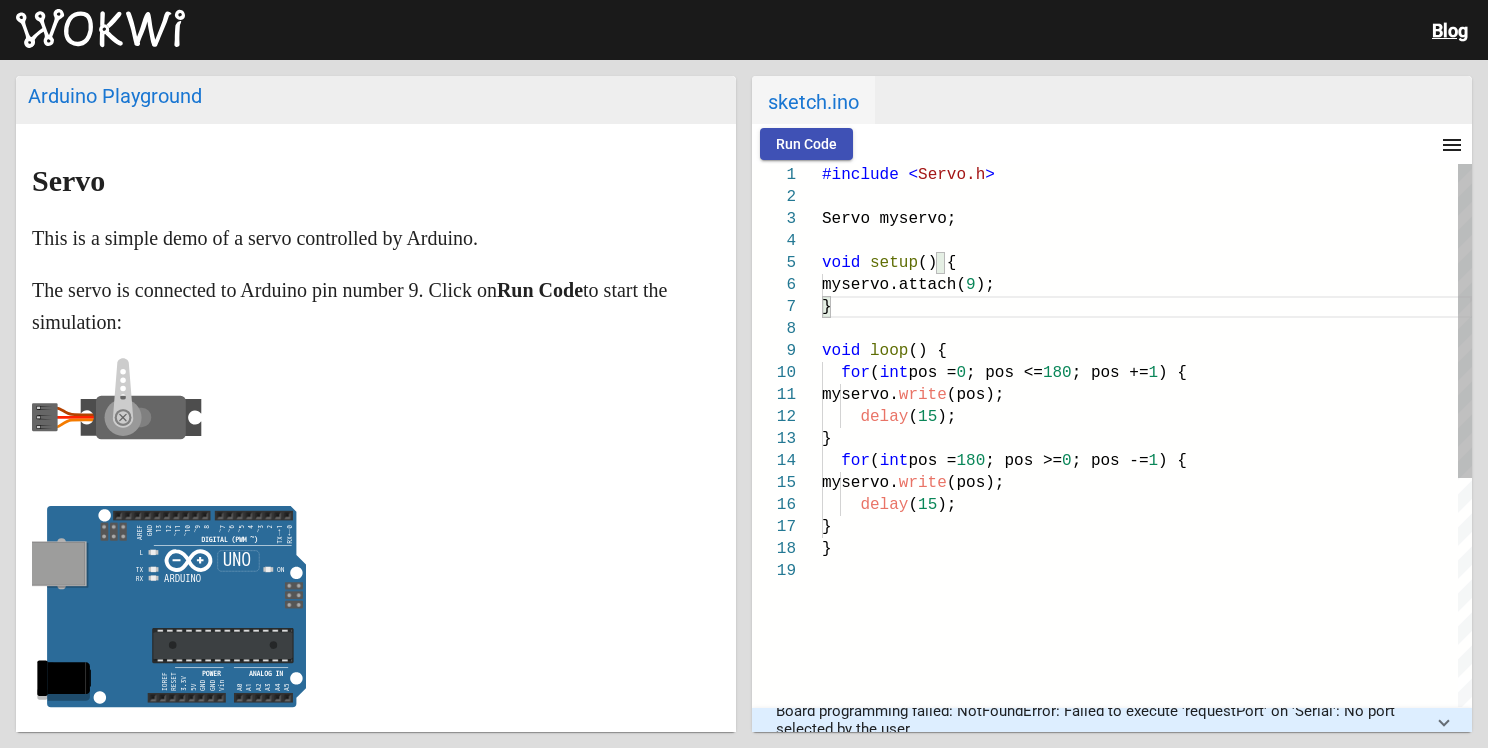 click on "Servo myservo;  void  setup () {  myservo.attach( 9 ); }  void  loop () {  for  ( int  pos =  0 ; pos <=  180 ; pos +=  1 ) {  myservo. write (pos);     delay ( 15 );   }  for  ( int  pos =  180 ; pos >=  0 ; pos -=  1 ) {  myservo. write (pos);     delay ( 15 );   } }  #include  < Servo.h >" at bounding box center [1147, 633] 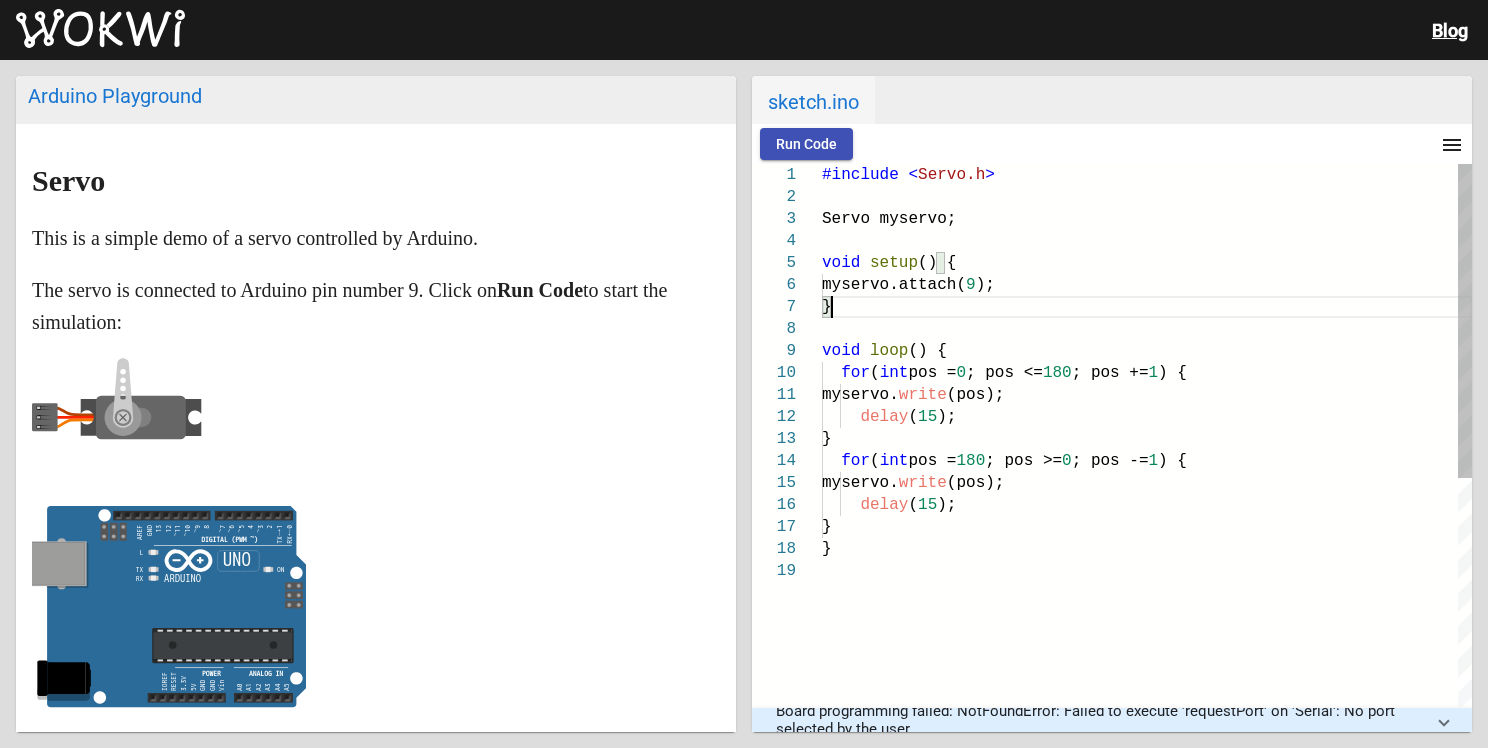 click on "() {" at bounding box center [937, 263] 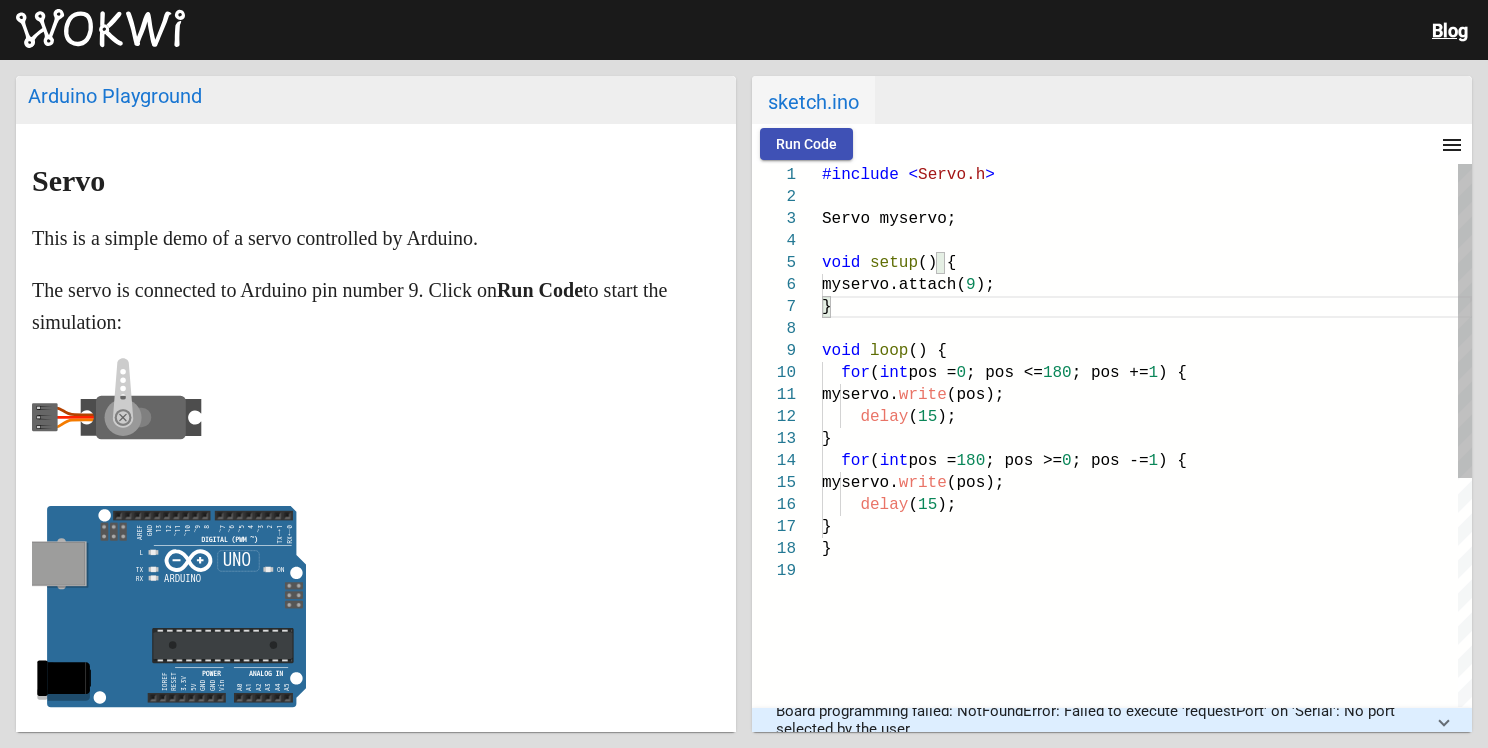 click on "myservo.attach(" at bounding box center [894, 285] 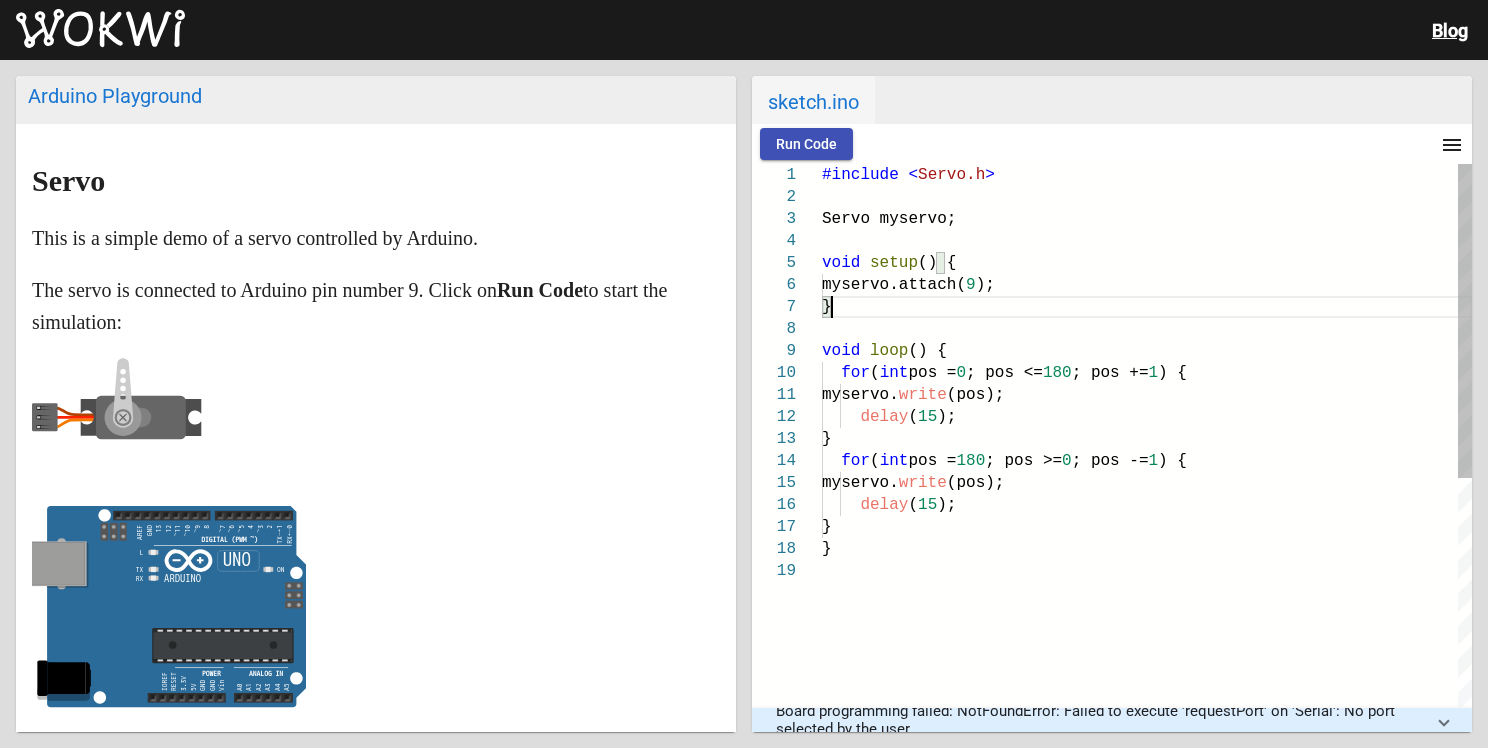 click on "}" at bounding box center (1147, 307) 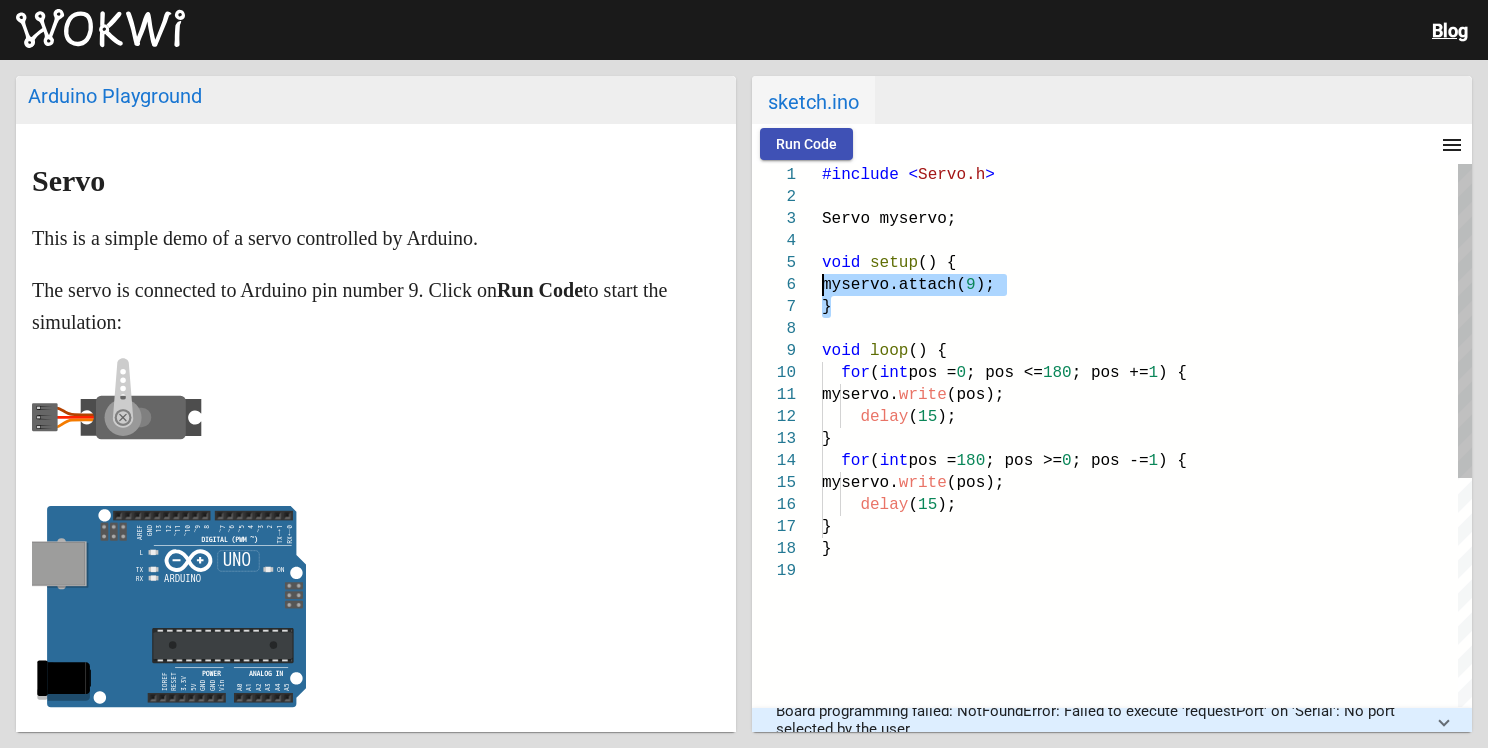 drag, startPoint x: 848, startPoint y: 297, endPoint x: 824, endPoint y: 283, distance: 27.784887 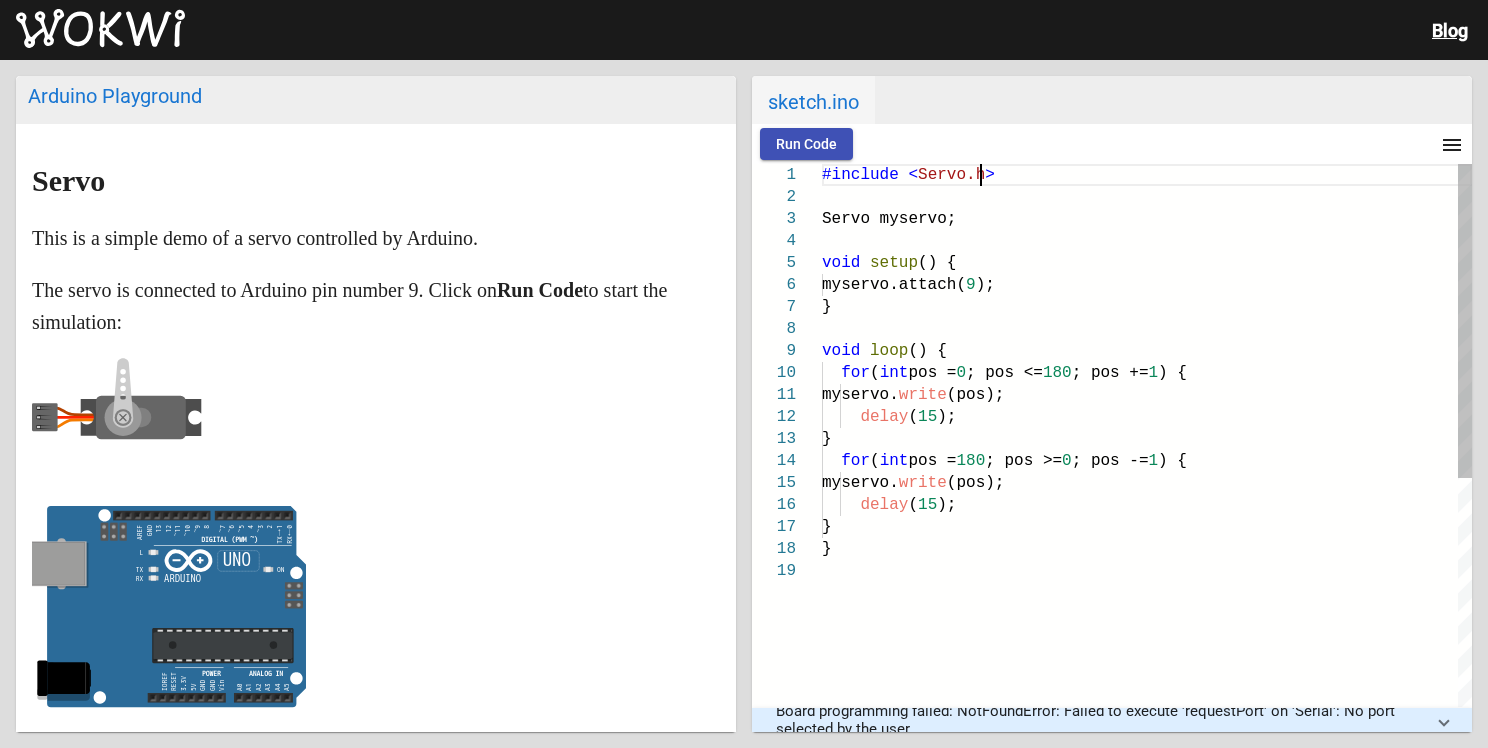 click on "#include  < Servo.h >" at bounding box center (1147, 175) 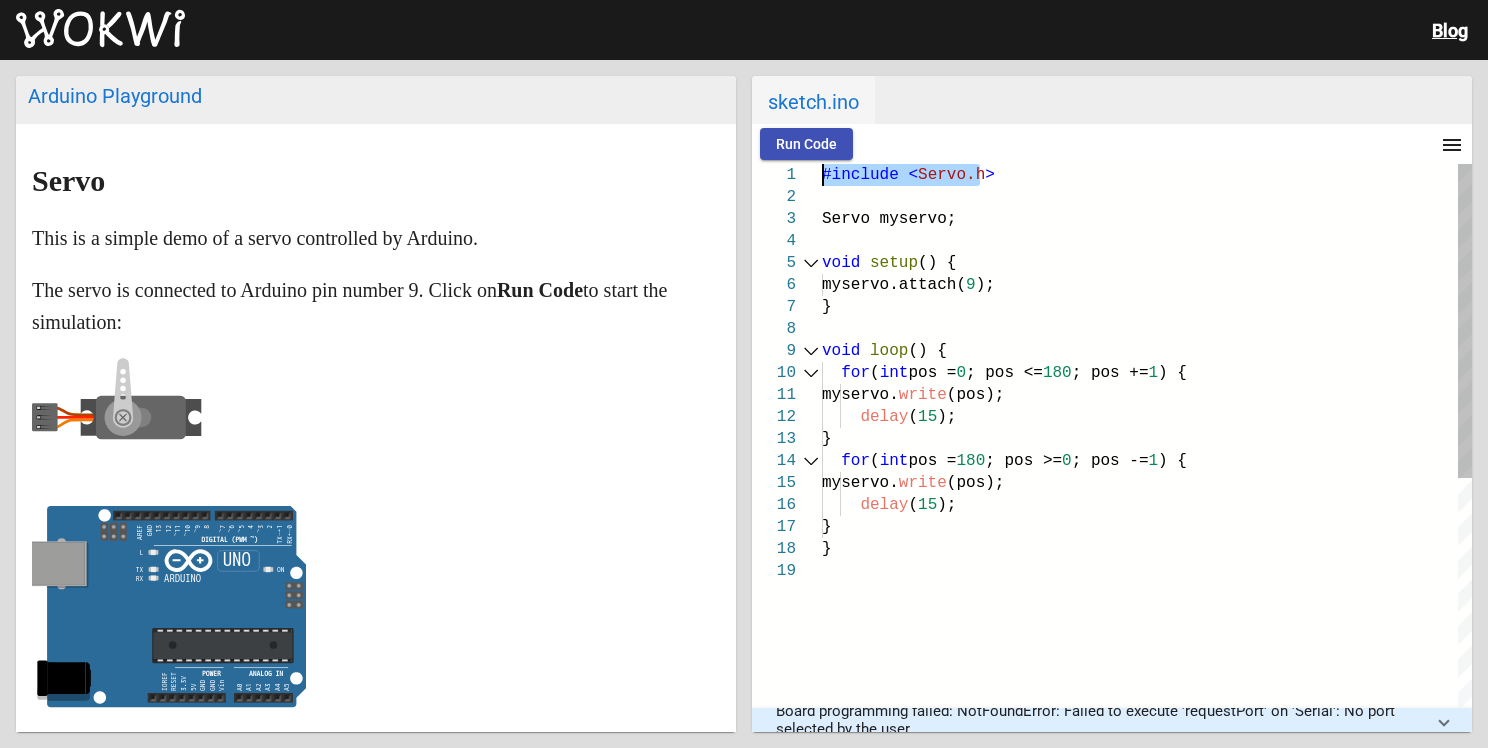 drag, startPoint x: 1008, startPoint y: 167, endPoint x: 815, endPoint y: 173, distance: 193.09325 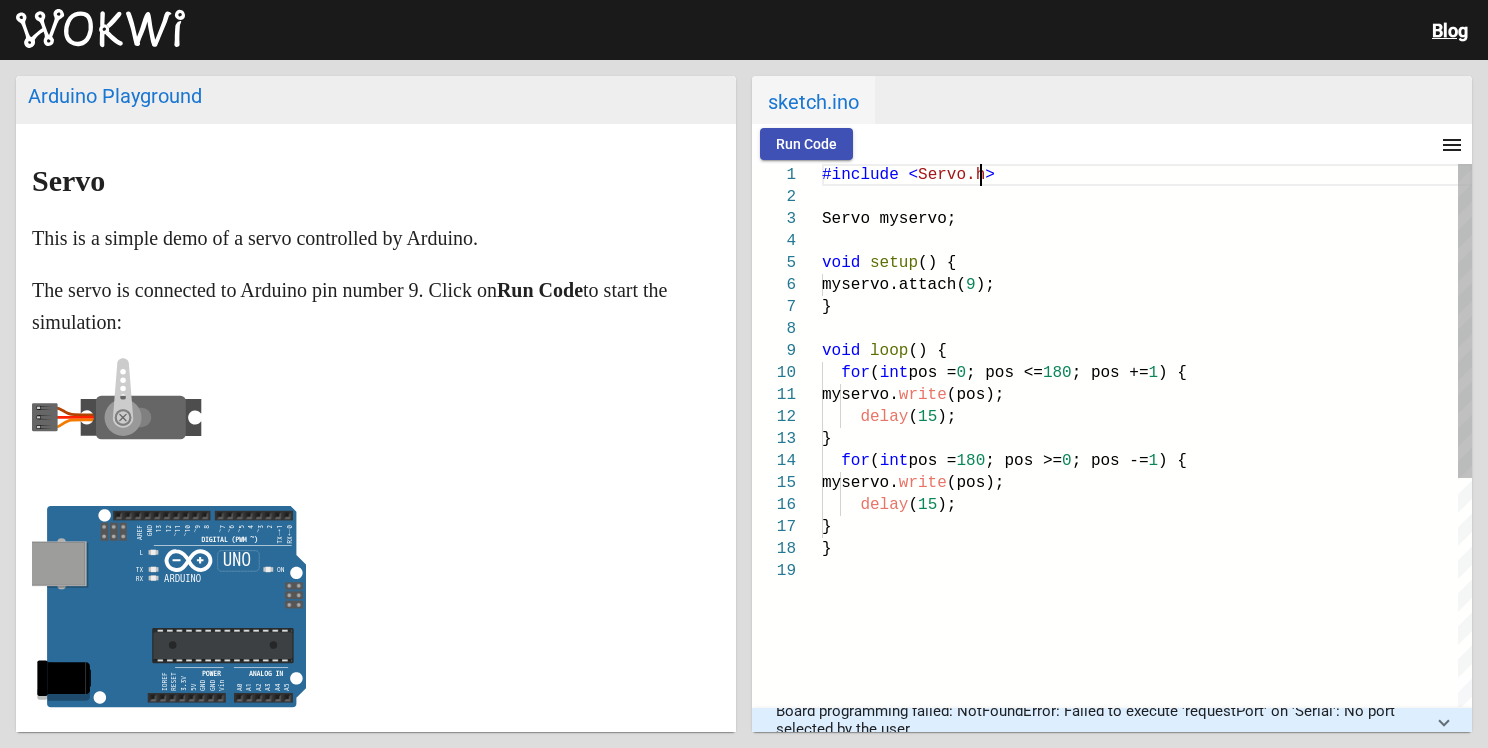 click on "#include  < Servo.h >" at bounding box center [1147, 175] 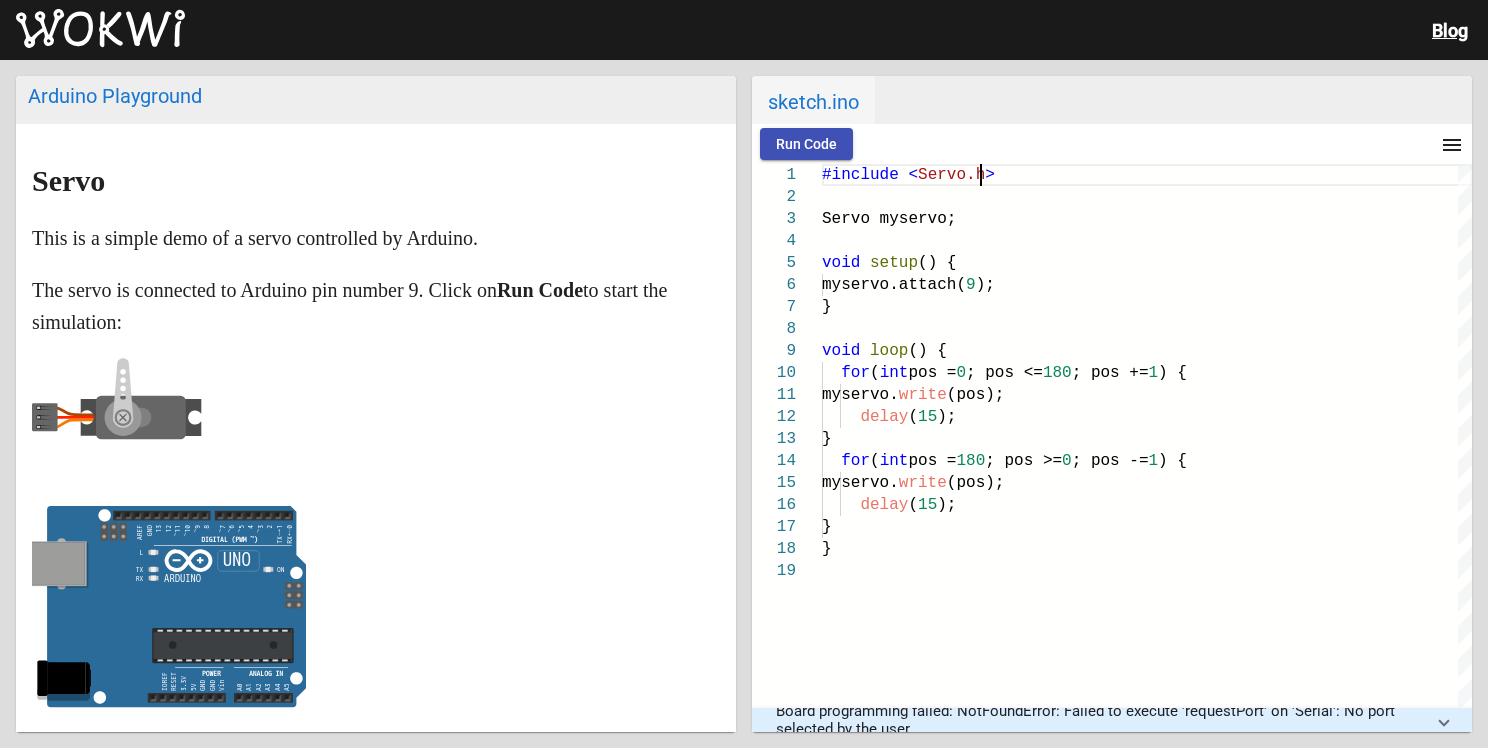 click on "Arduino Playground" at bounding box center [115, 96] 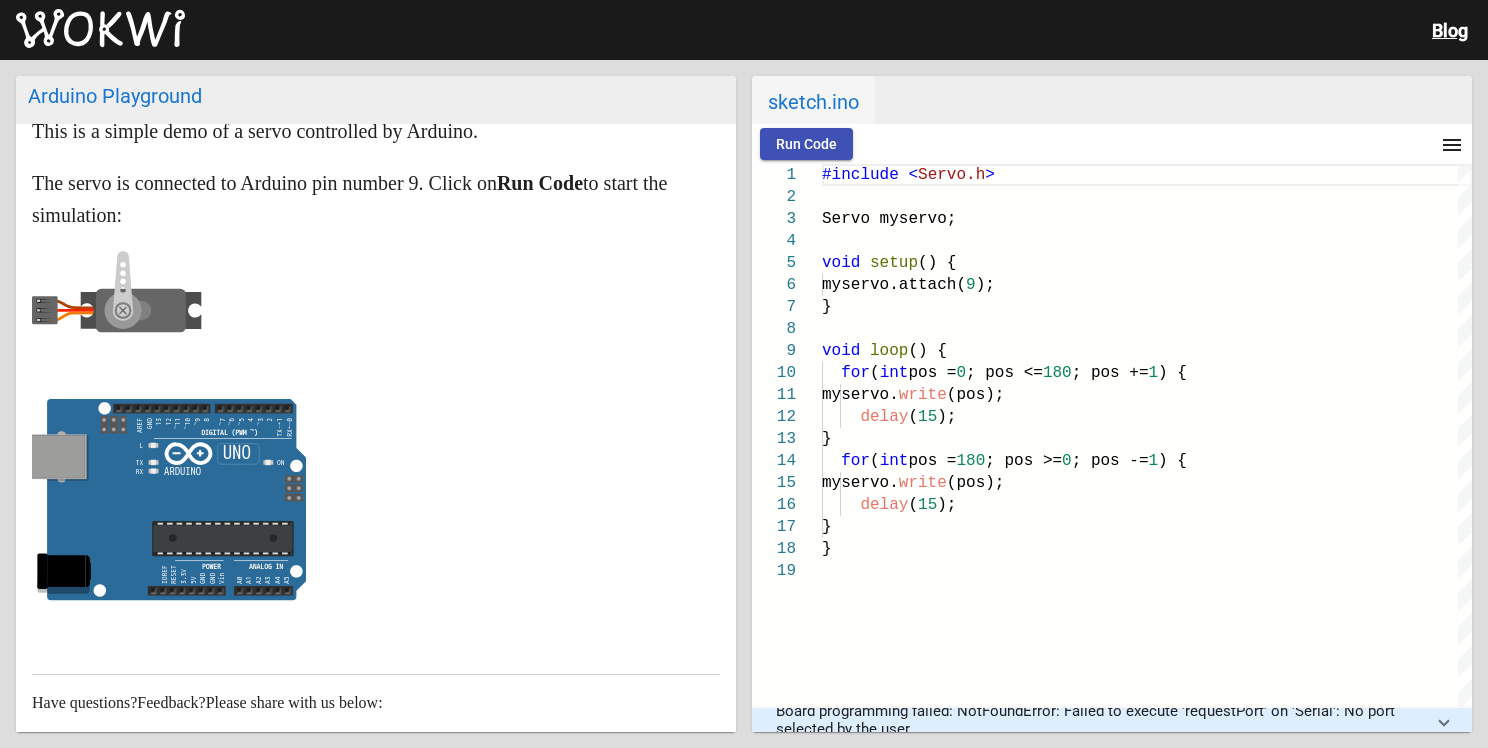 scroll, scrollTop: 0, scrollLeft: 0, axis: both 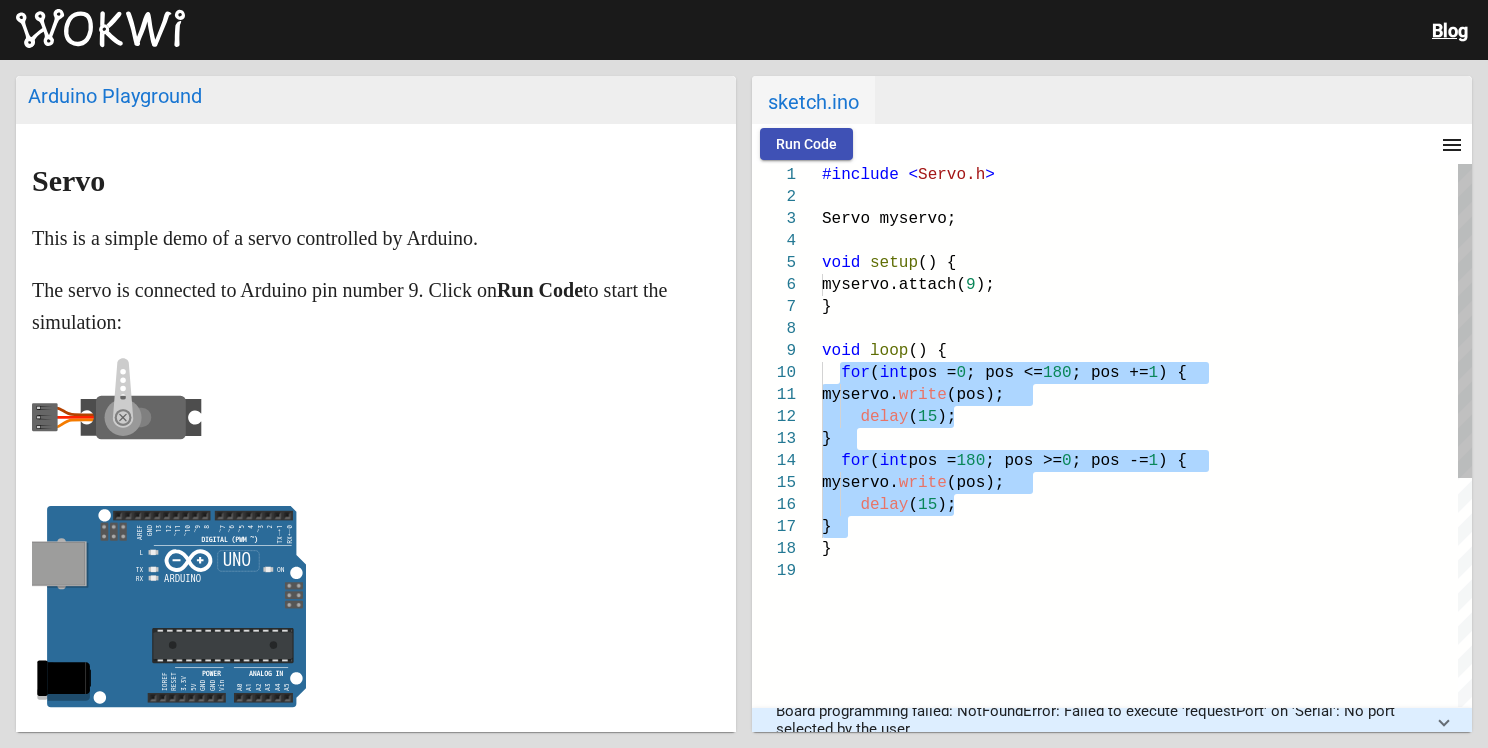 drag, startPoint x: 904, startPoint y: 526, endPoint x: 844, endPoint y: 383, distance: 155.0774 